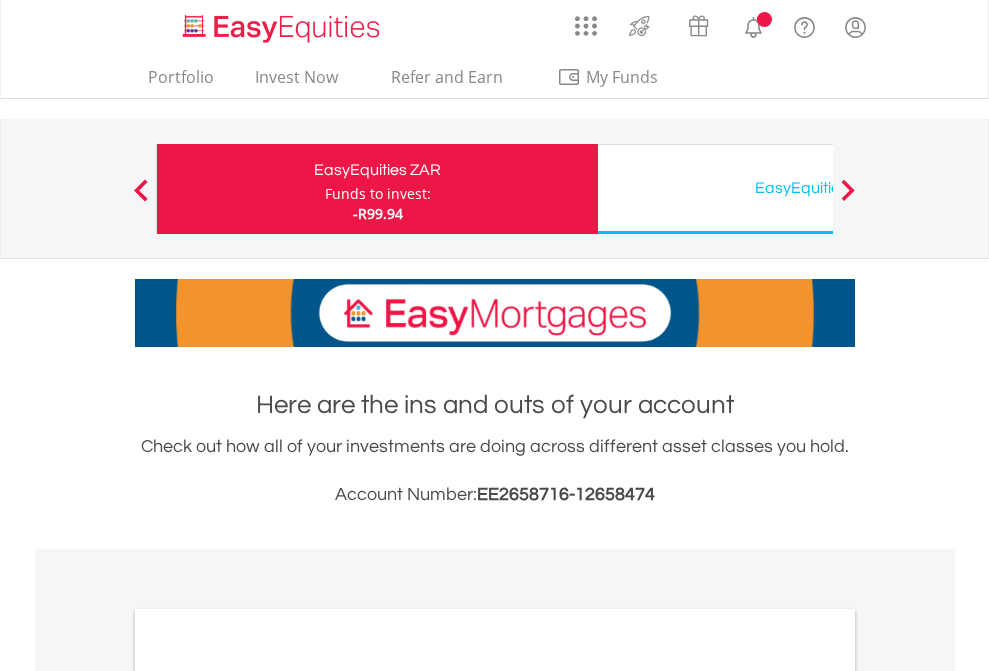 scroll, scrollTop: 0, scrollLeft: 0, axis: both 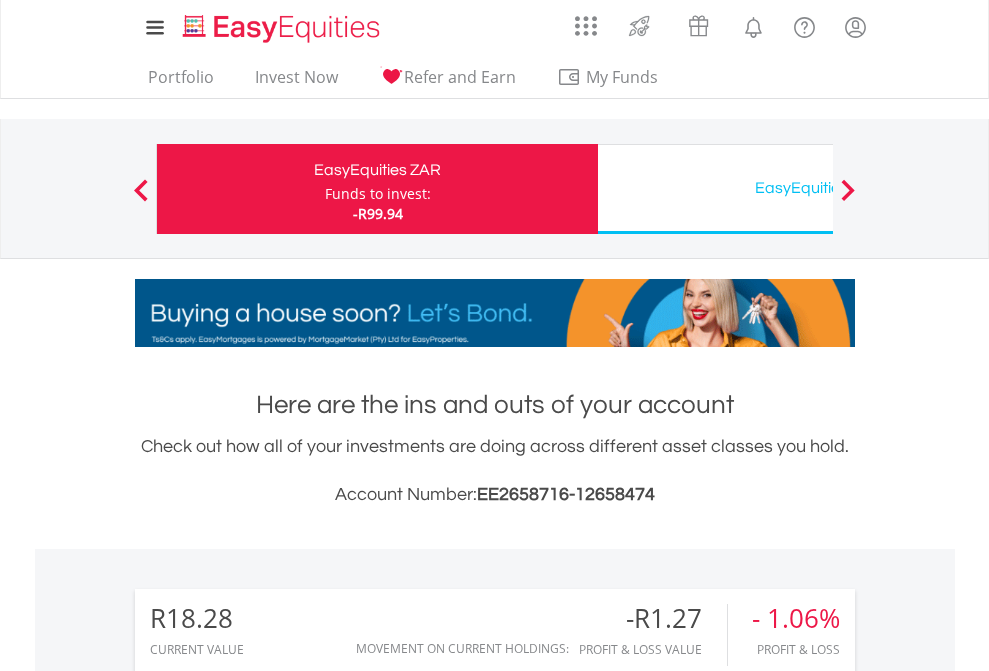 click on "Funds to invest:" at bounding box center (378, 194) 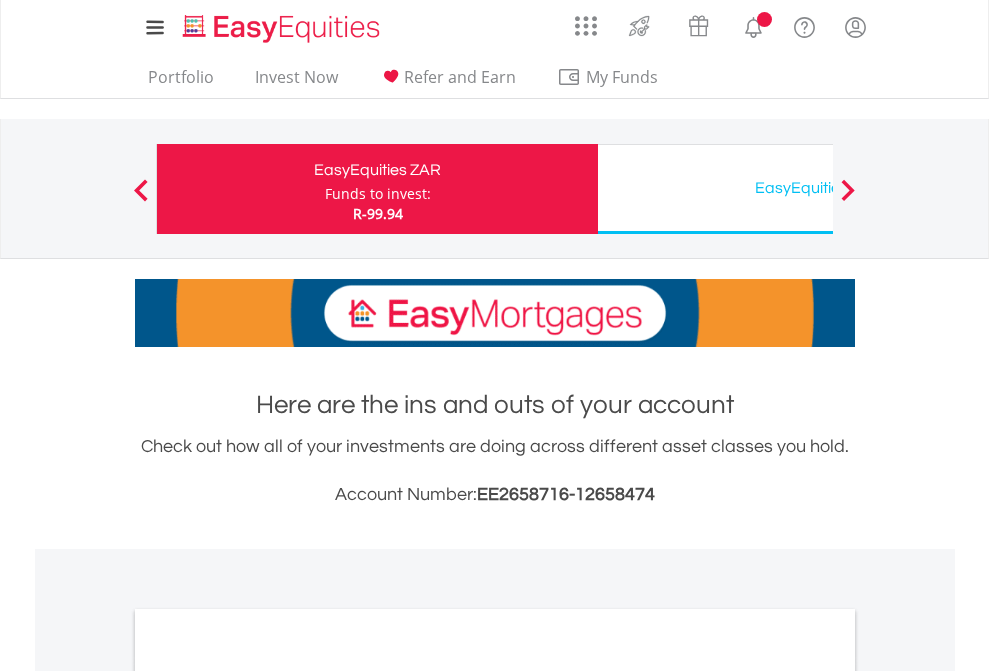 scroll, scrollTop: 0, scrollLeft: 0, axis: both 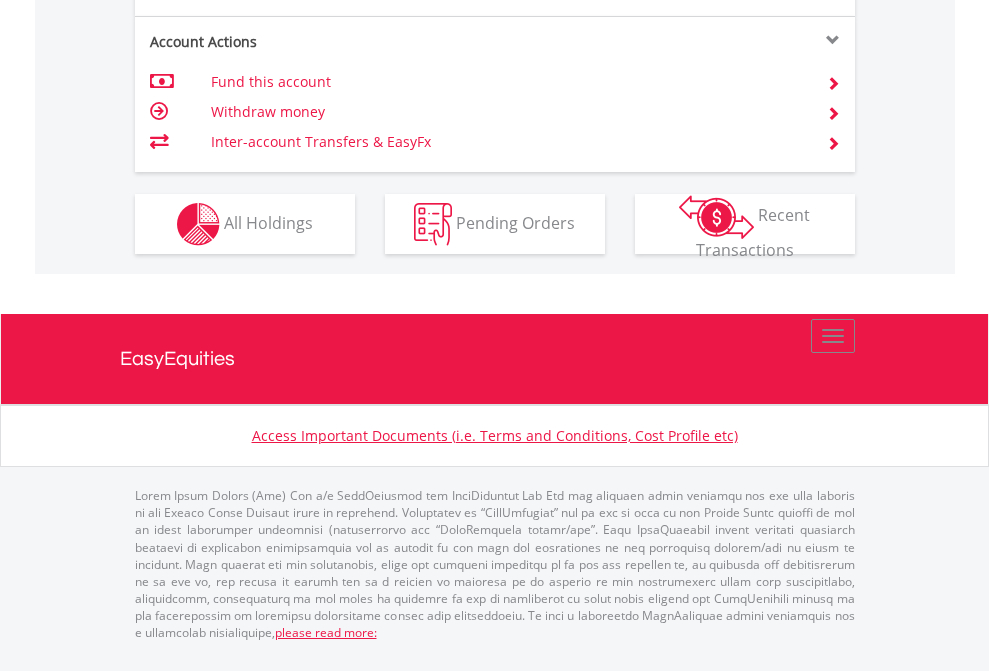 click on "Investment types" at bounding box center [706, -357] 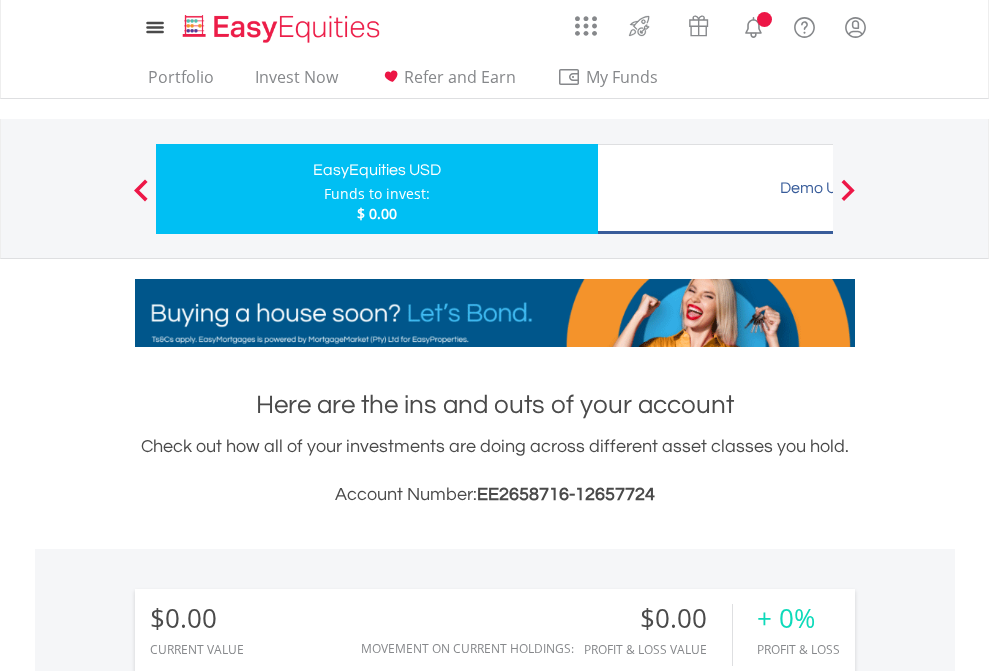 scroll, scrollTop: 0, scrollLeft: 0, axis: both 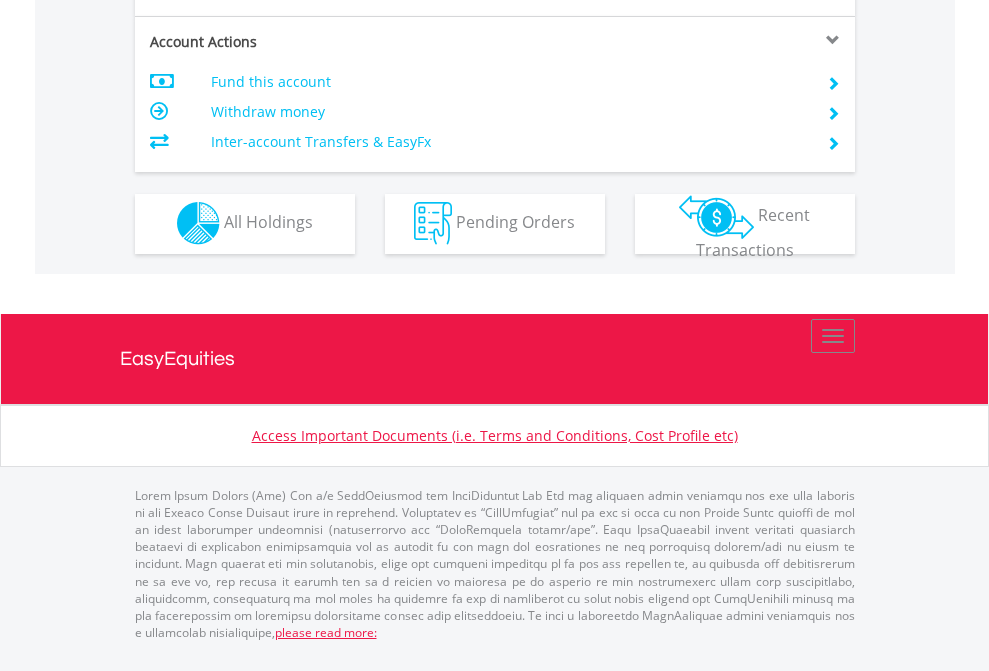 click on "Investment types" at bounding box center (706, -353) 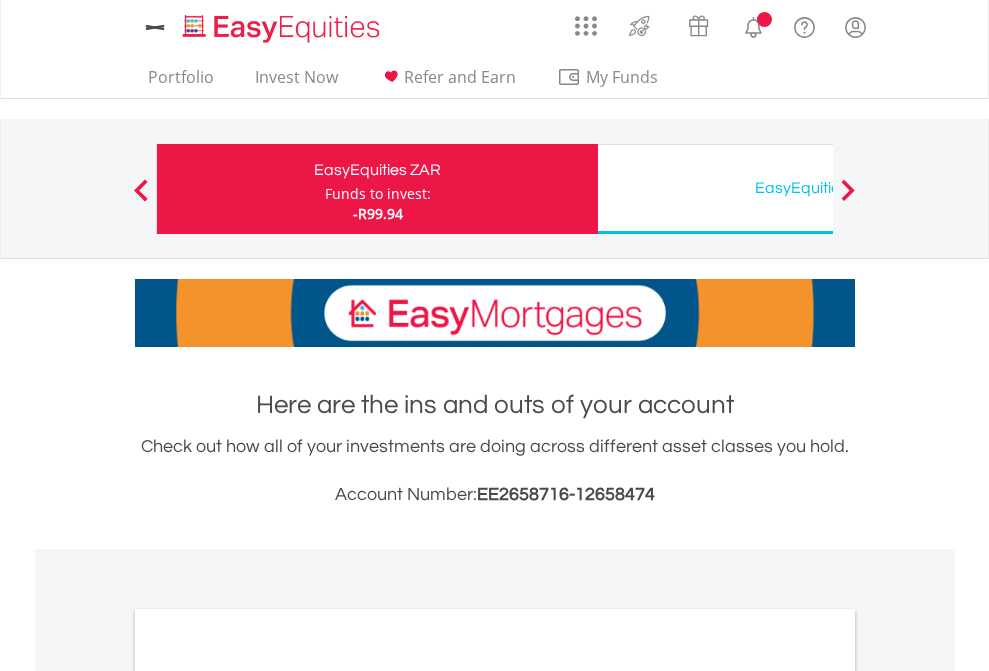 scroll, scrollTop: 0, scrollLeft: 0, axis: both 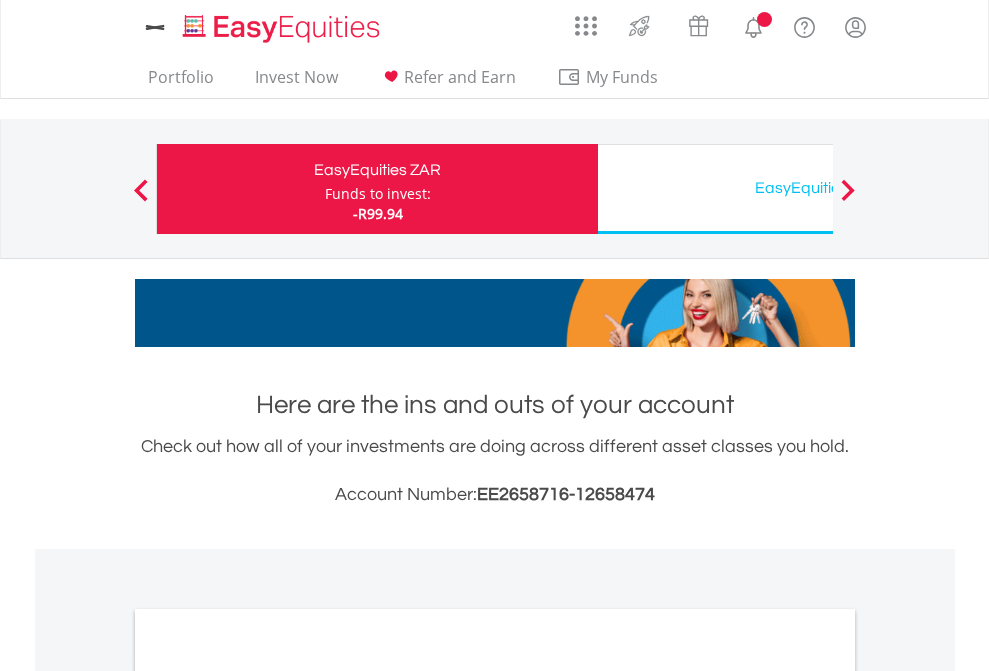 click on "All Holdings" at bounding box center (268, 1096) 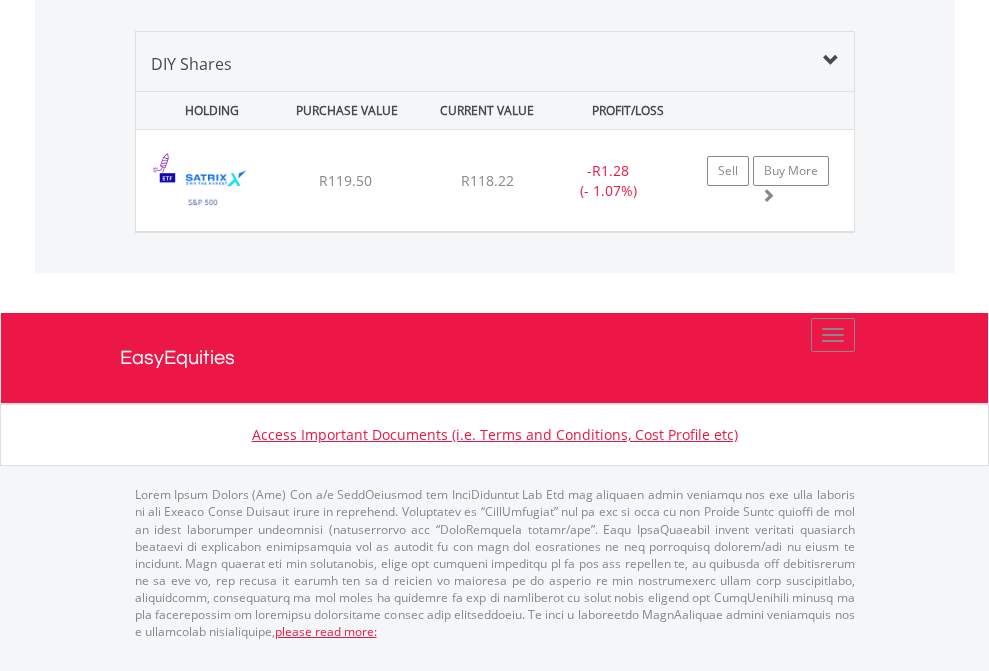 scroll, scrollTop: 2225, scrollLeft: 0, axis: vertical 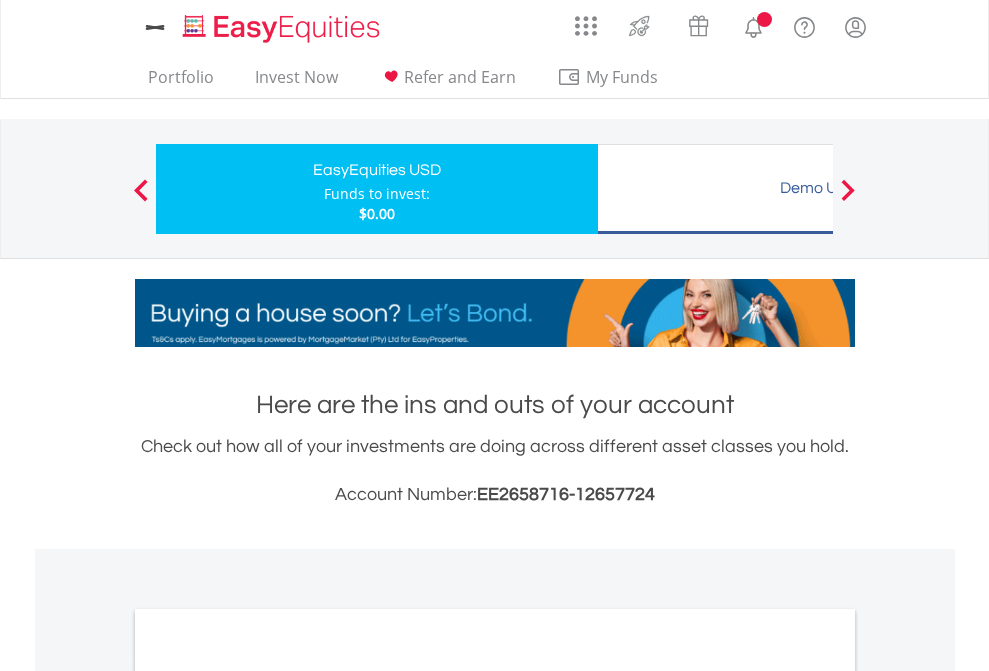 click on "All Holdings" at bounding box center (268, 1096) 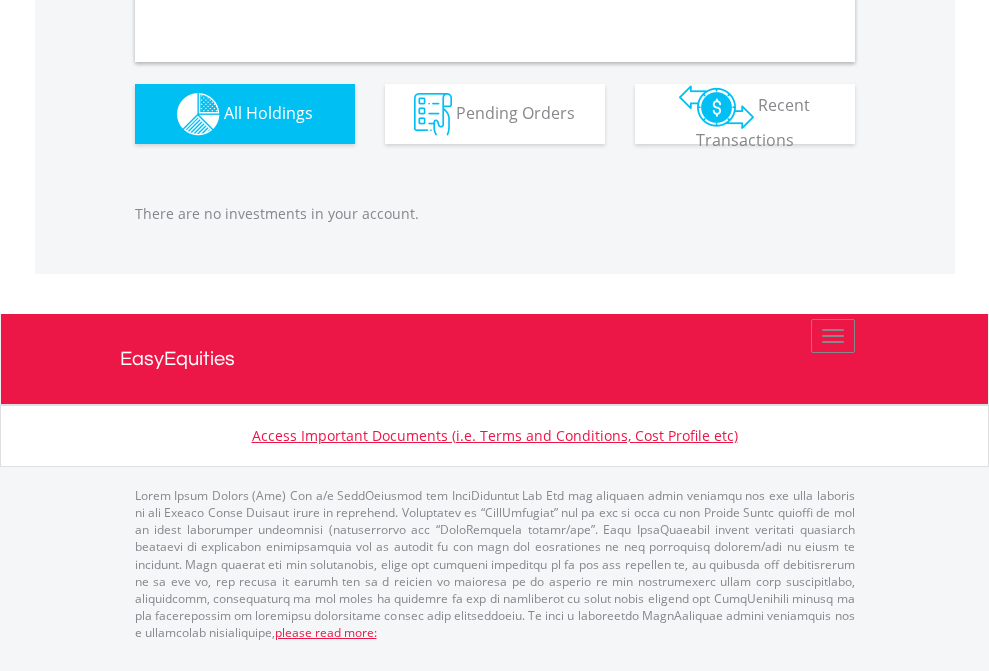 scroll, scrollTop: 1980, scrollLeft: 0, axis: vertical 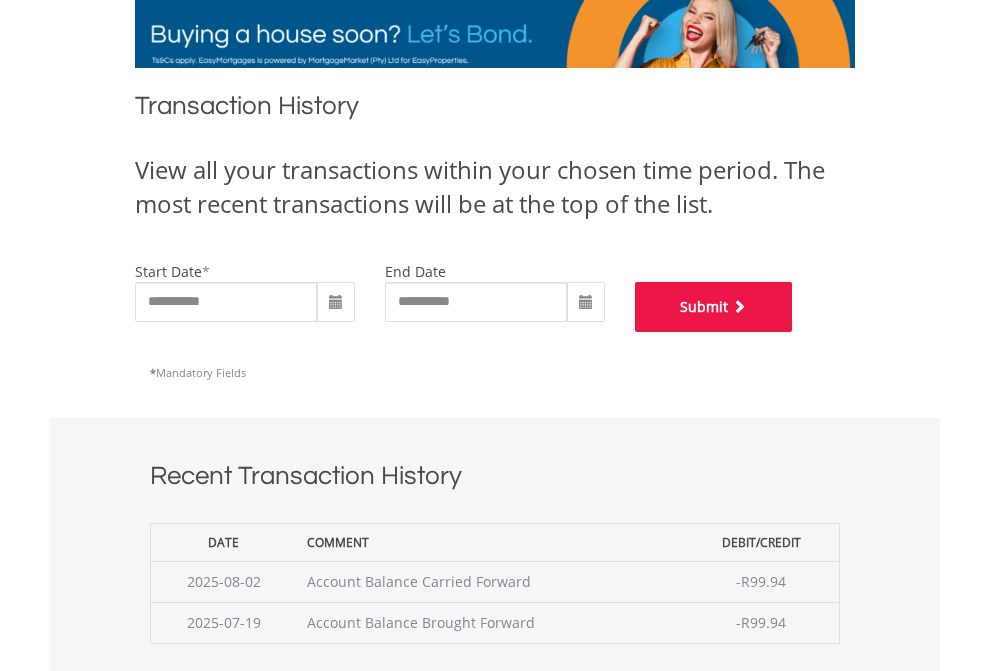 click on "Submit" at bounding box center [714, 307] 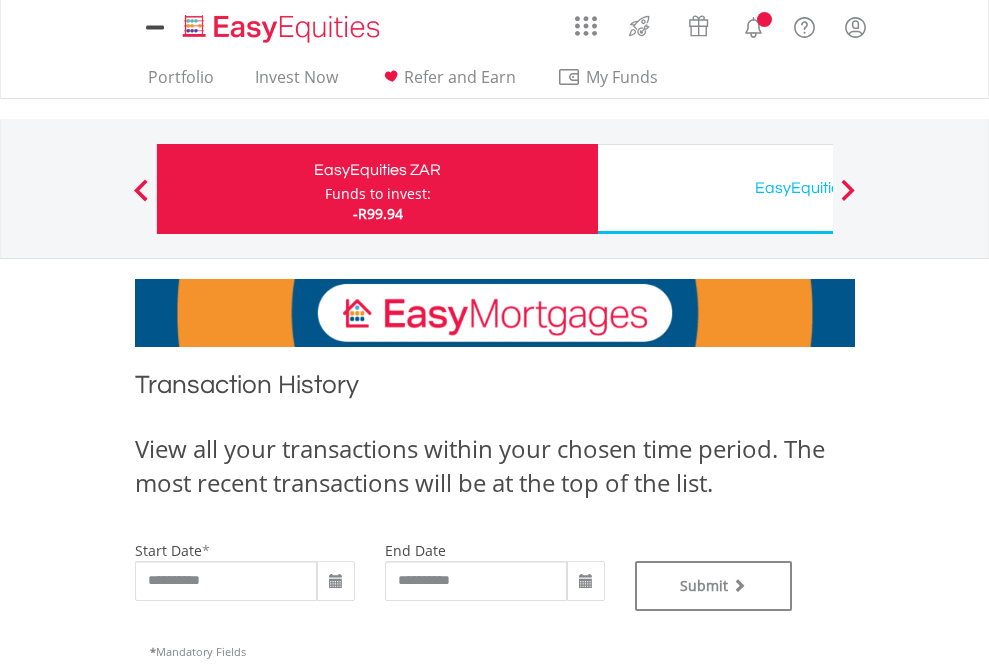 scroll, scrollTop: 0, scrollLeft: 0, axis: both 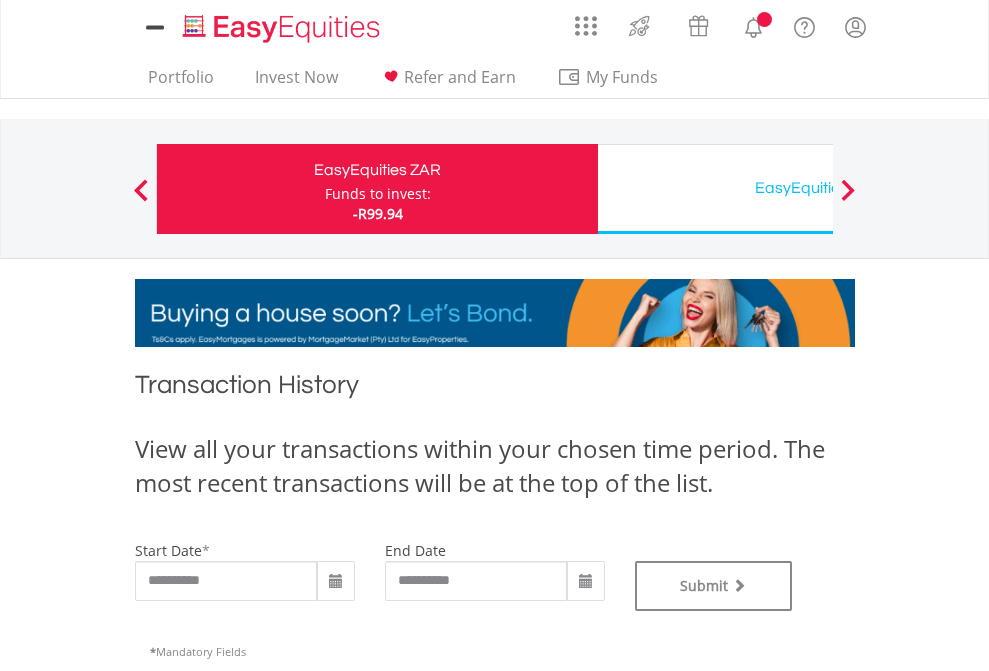 click on "EasyEquities USD" at bounding box center [818, 188] 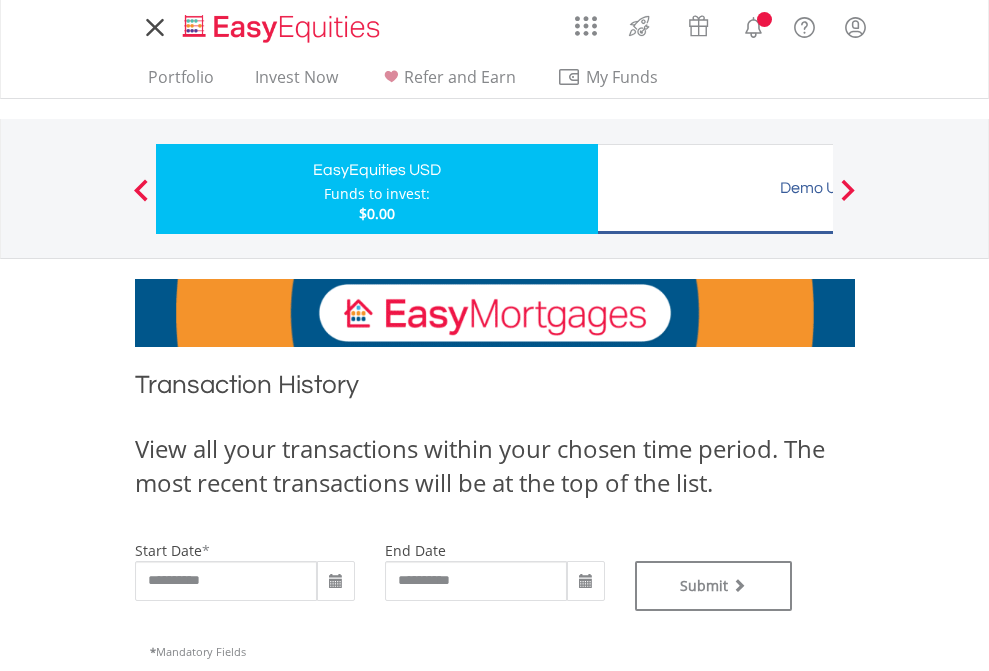 type on "**********" 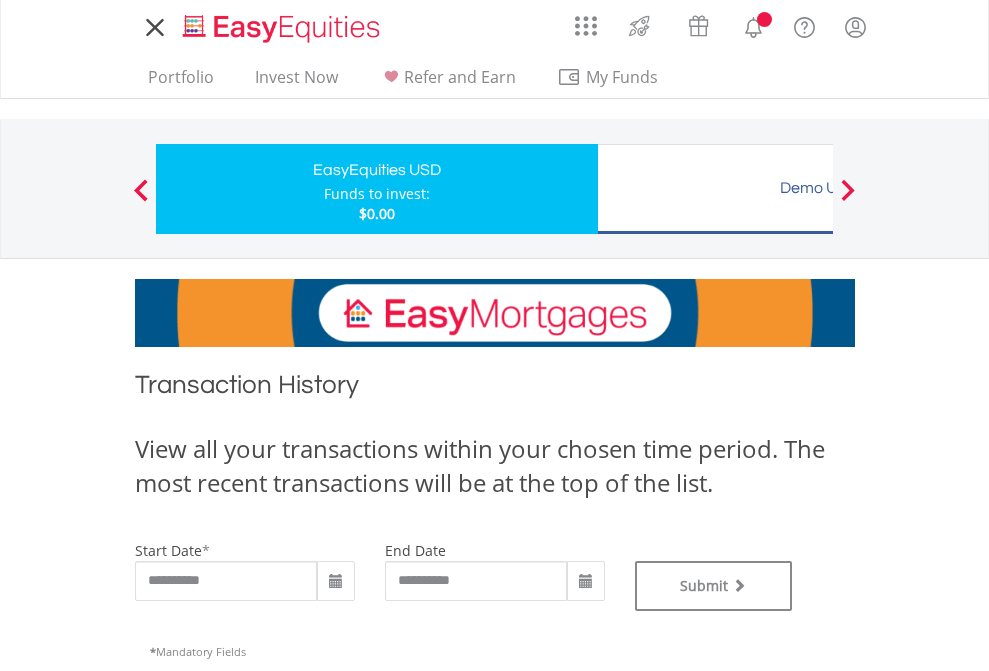 scroll, scrollTop: 0, scrollLeft: 0, axis: both 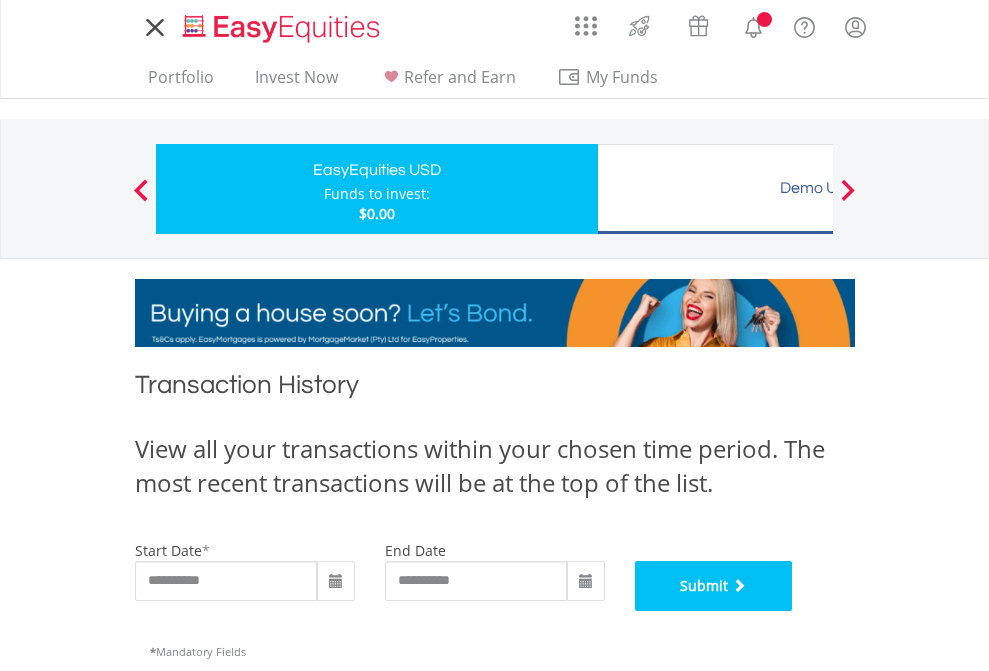 click on "Submit" at bounding box center [714, 586] 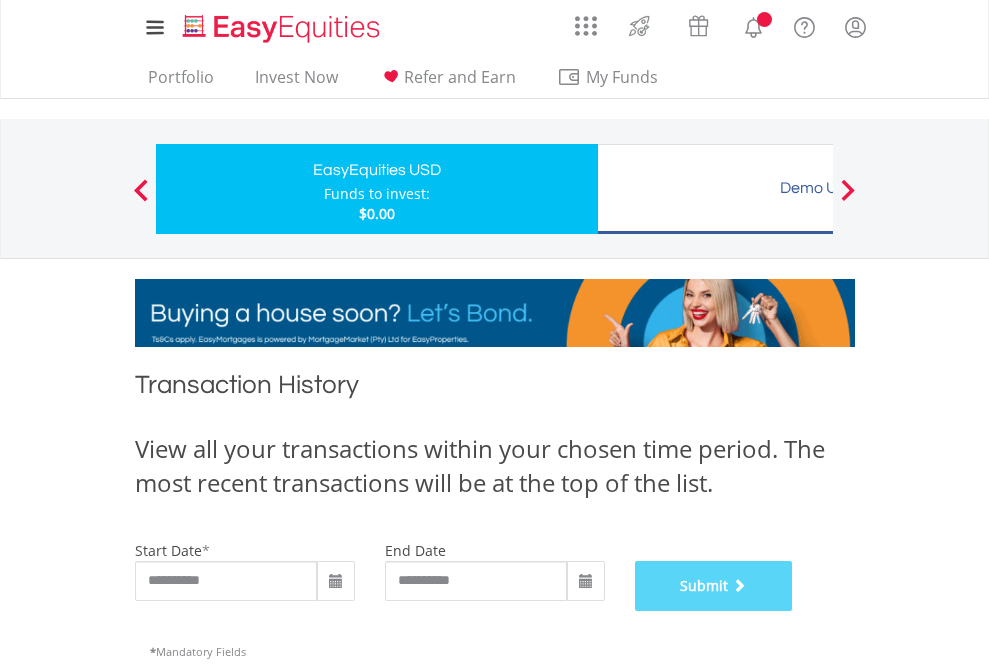 scroll, scrollTop: 811, scrollLeft: 0, axis: vertical 